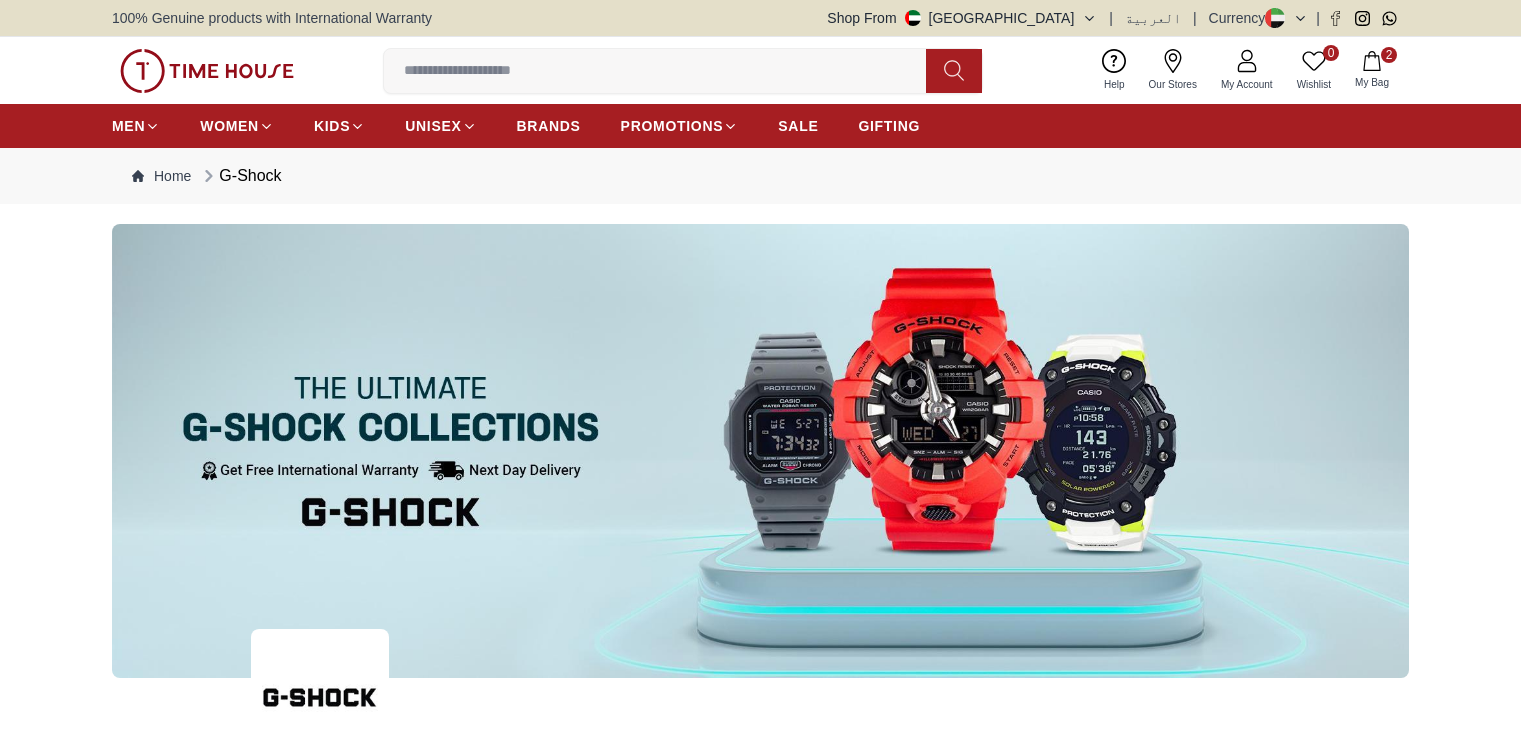 scroll, scrollTop: 0, scrollLeft: 0, axis: both 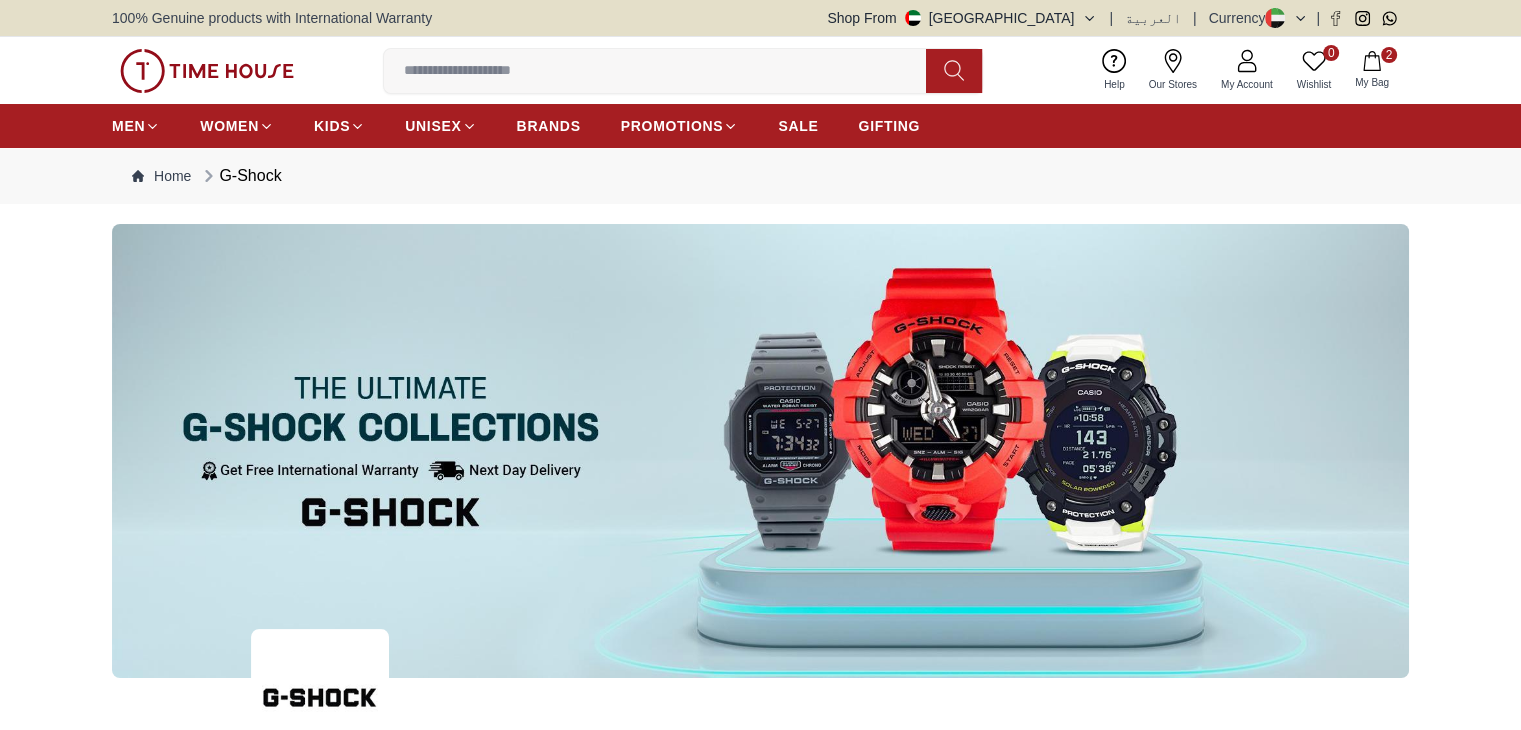 click at bounding box center (663, 71) 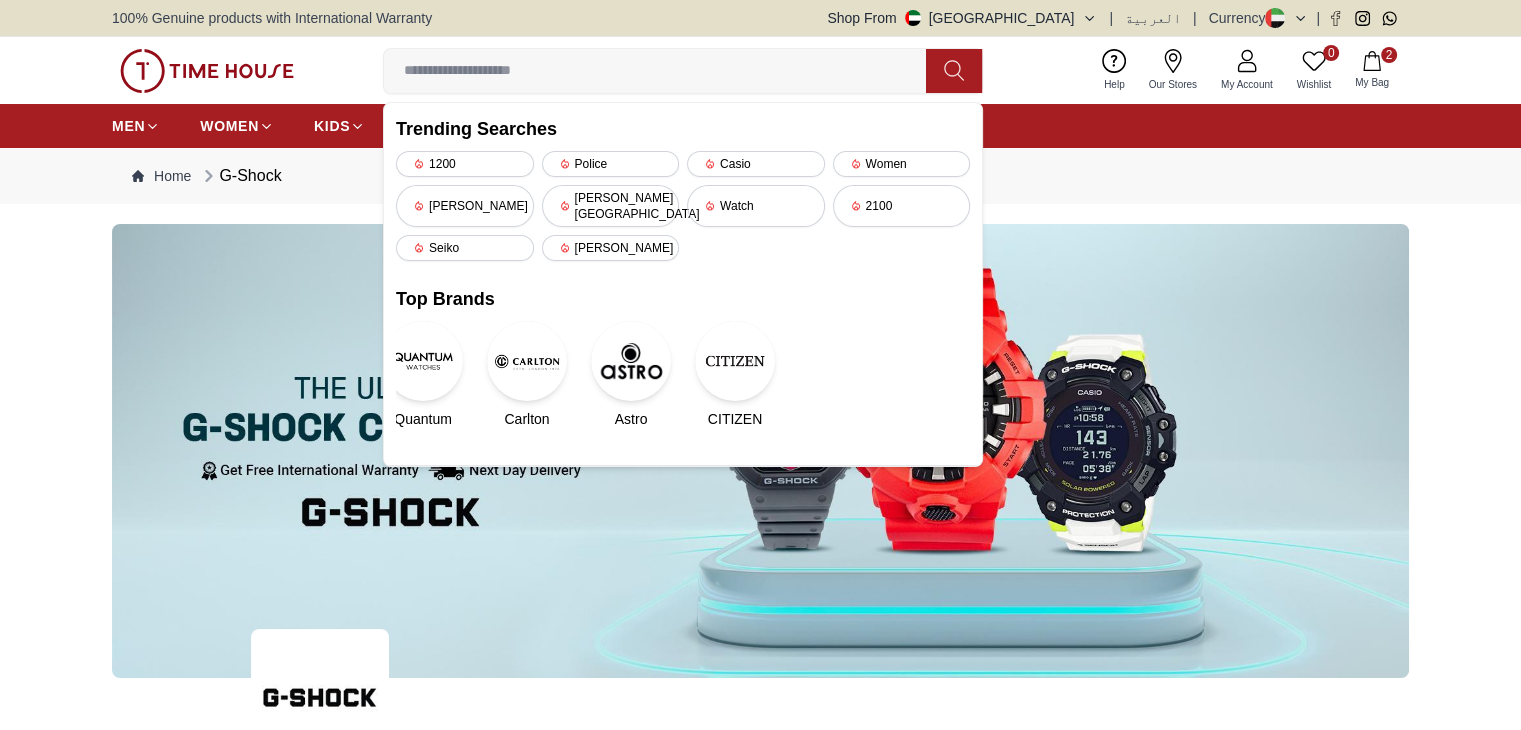 click at bounding box center [663, 71] 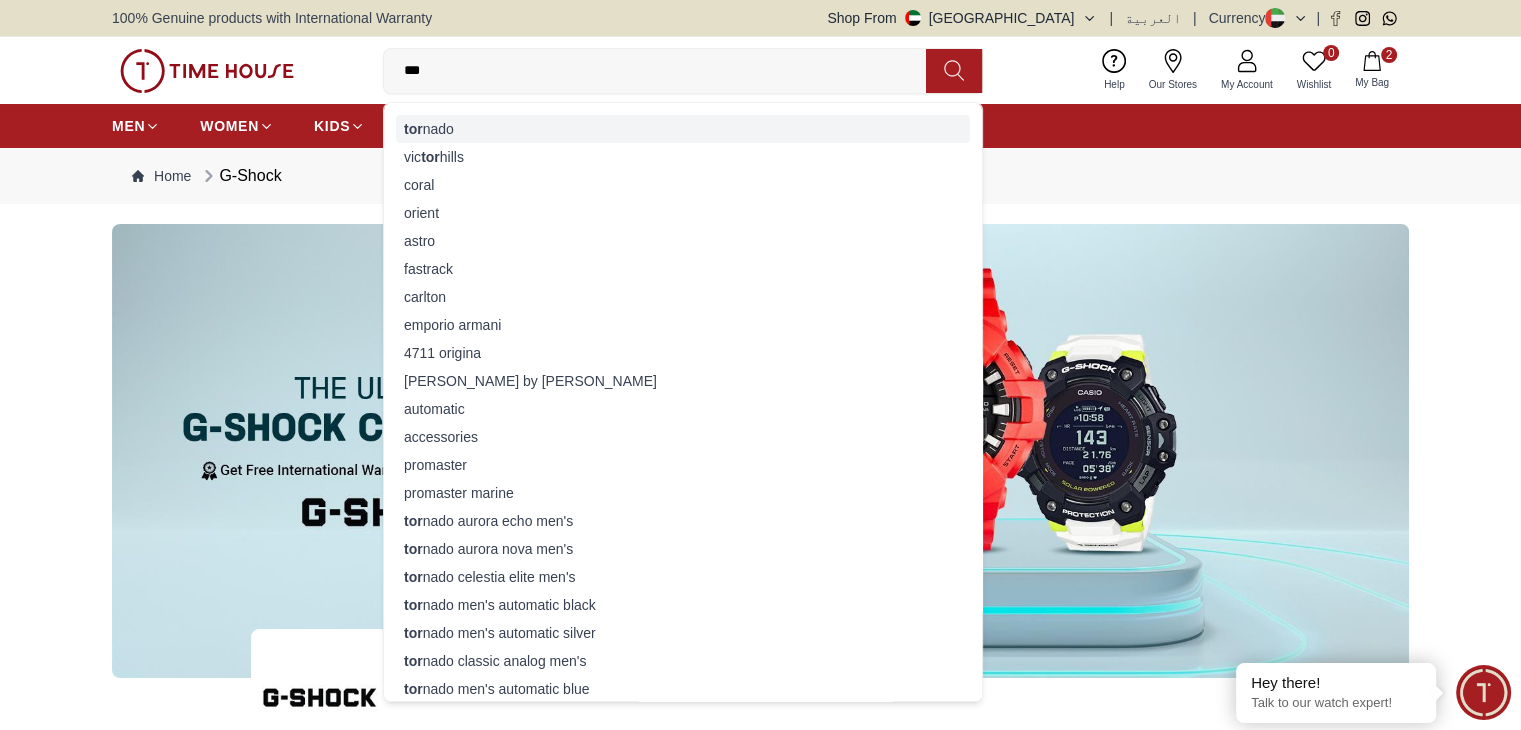 type on "***" 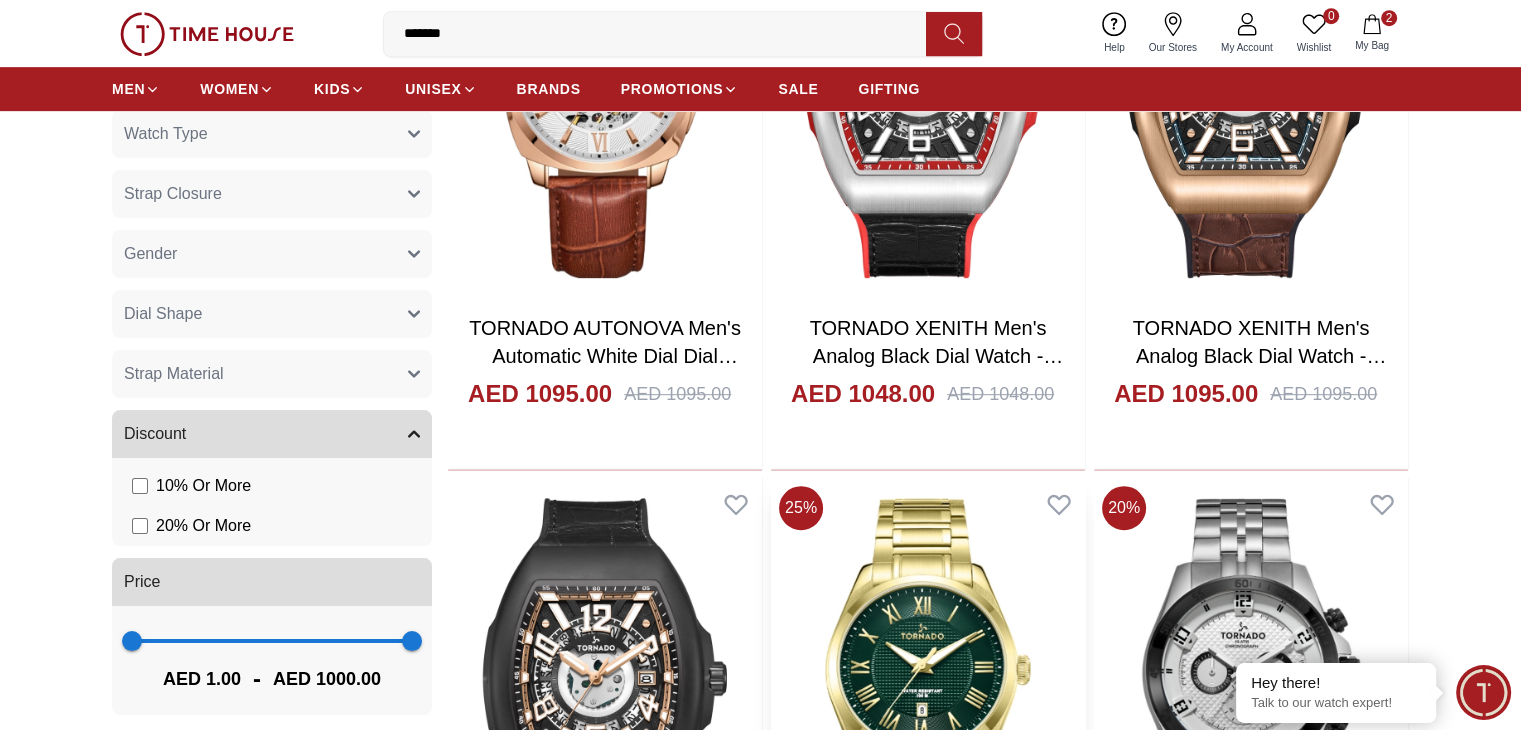 scroll, scrollTop: 500, scrollLeft: 0, axis: vertical 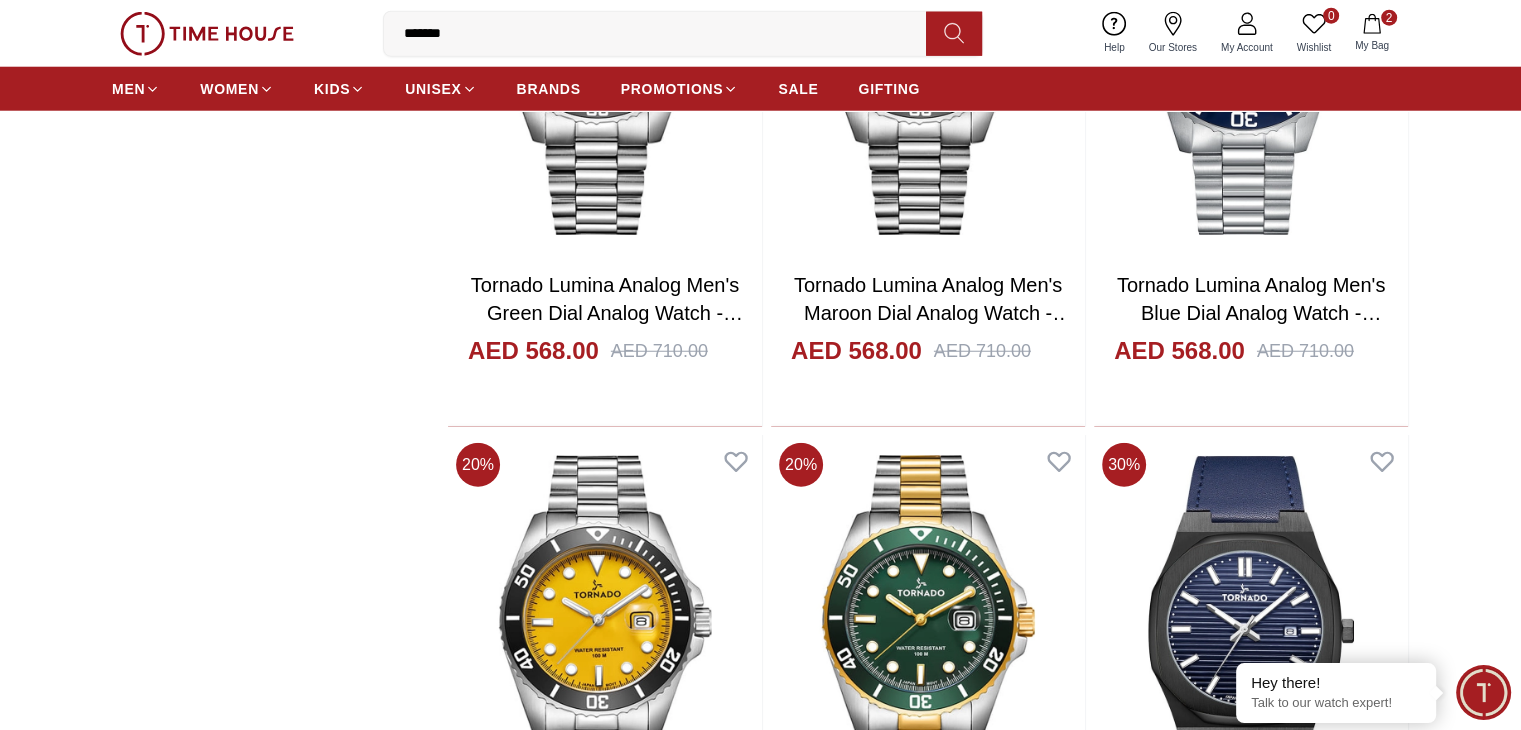 click on "*******" at bounding box center (663, 34) 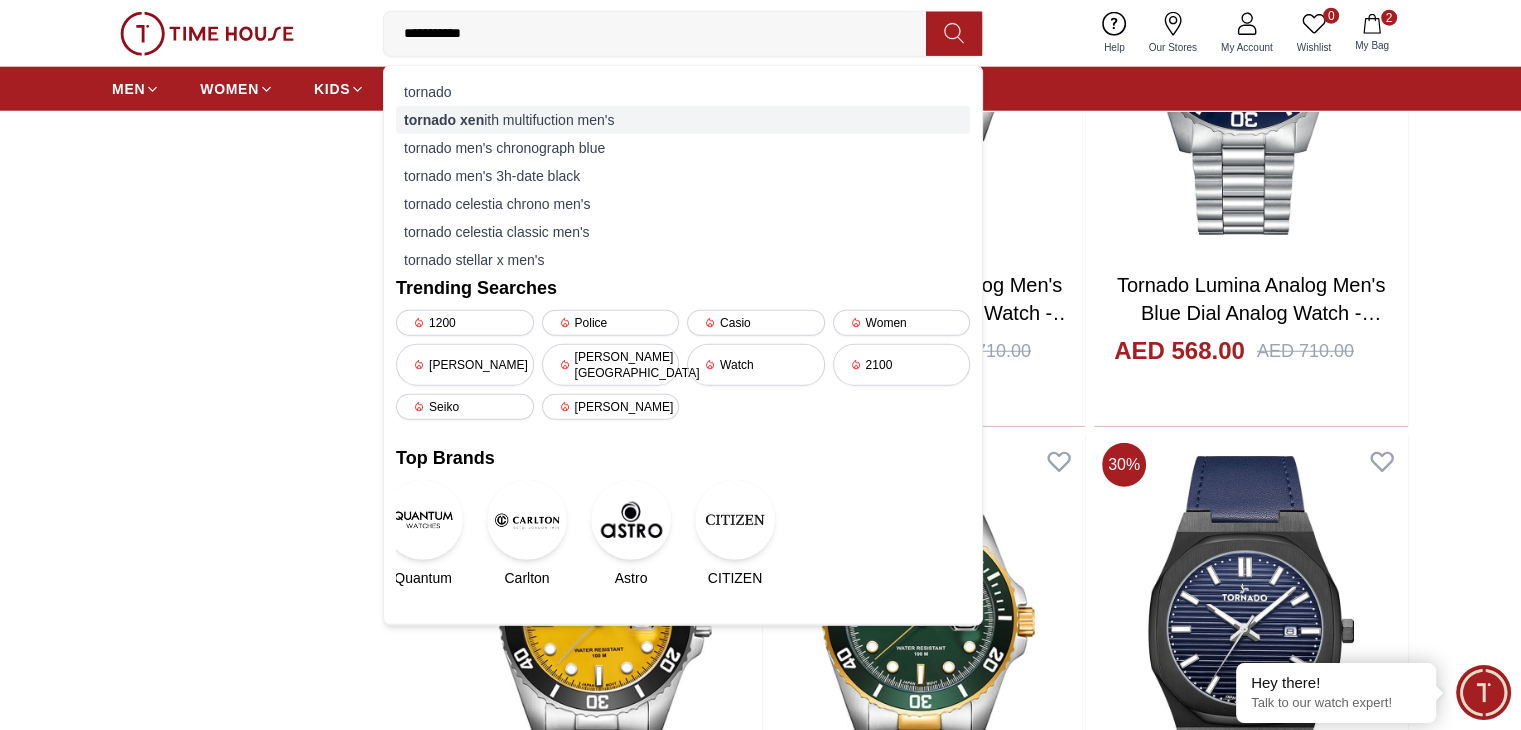 type on "**********" 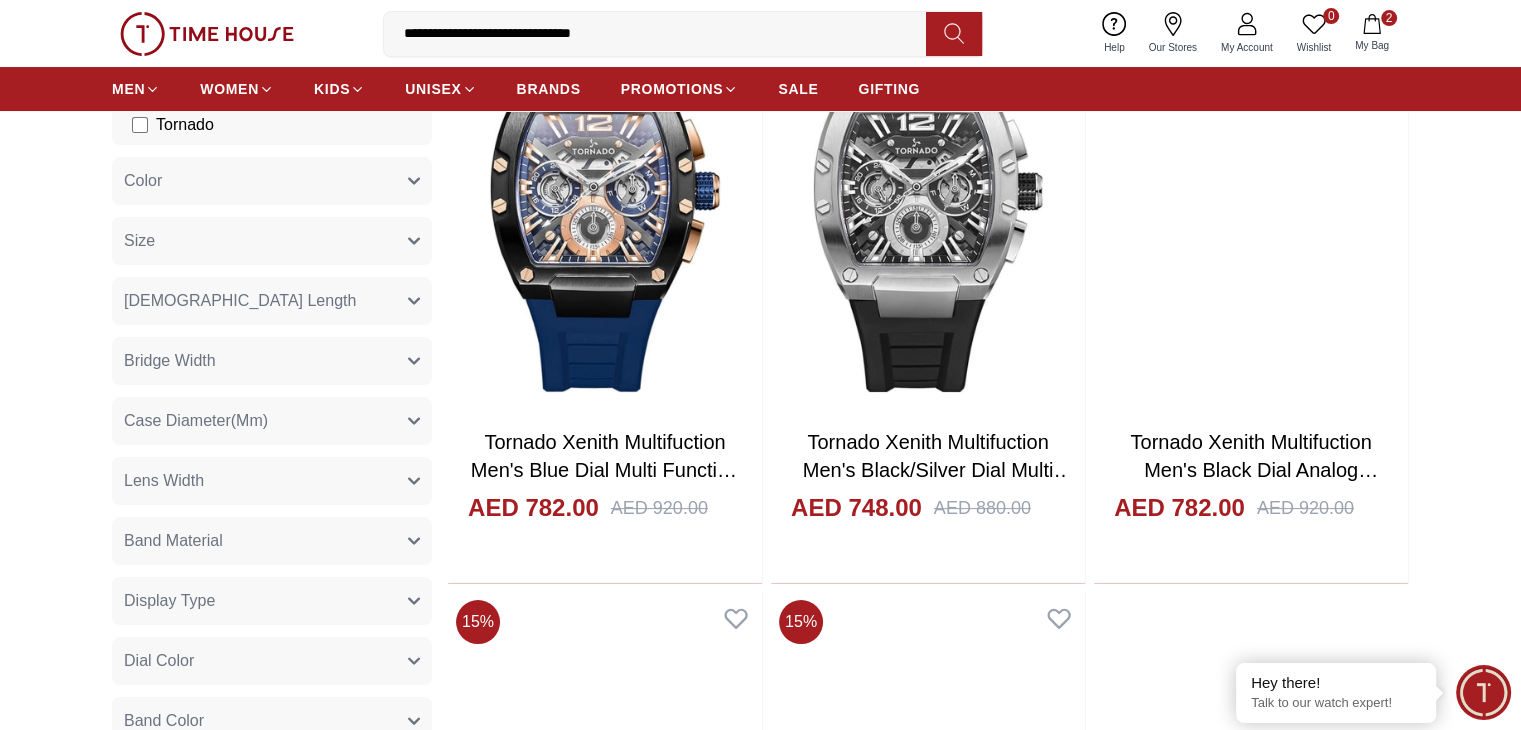 scroll, scrollTop: 0, scrollLeft: 0, axis: both 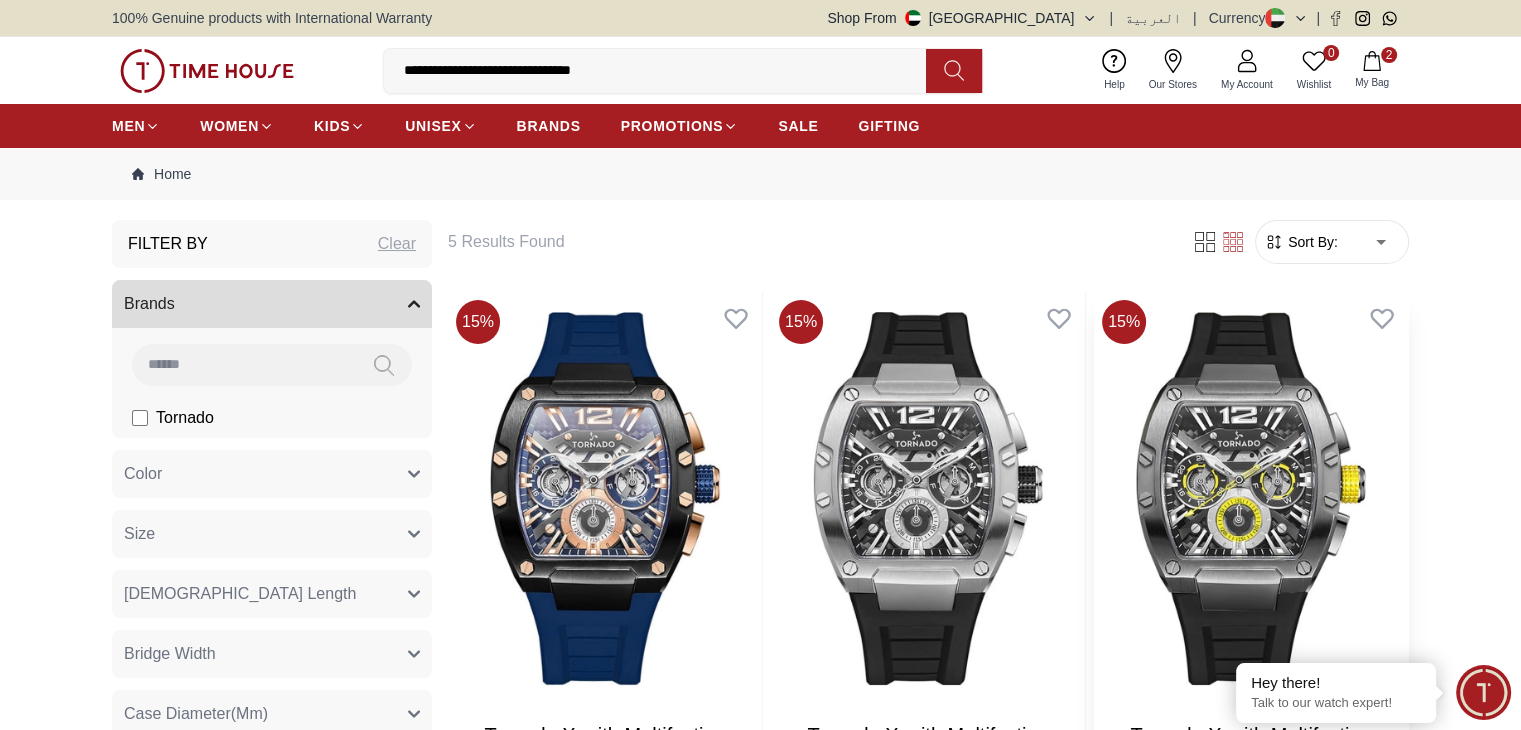 click at bounding box center (1251, 498) 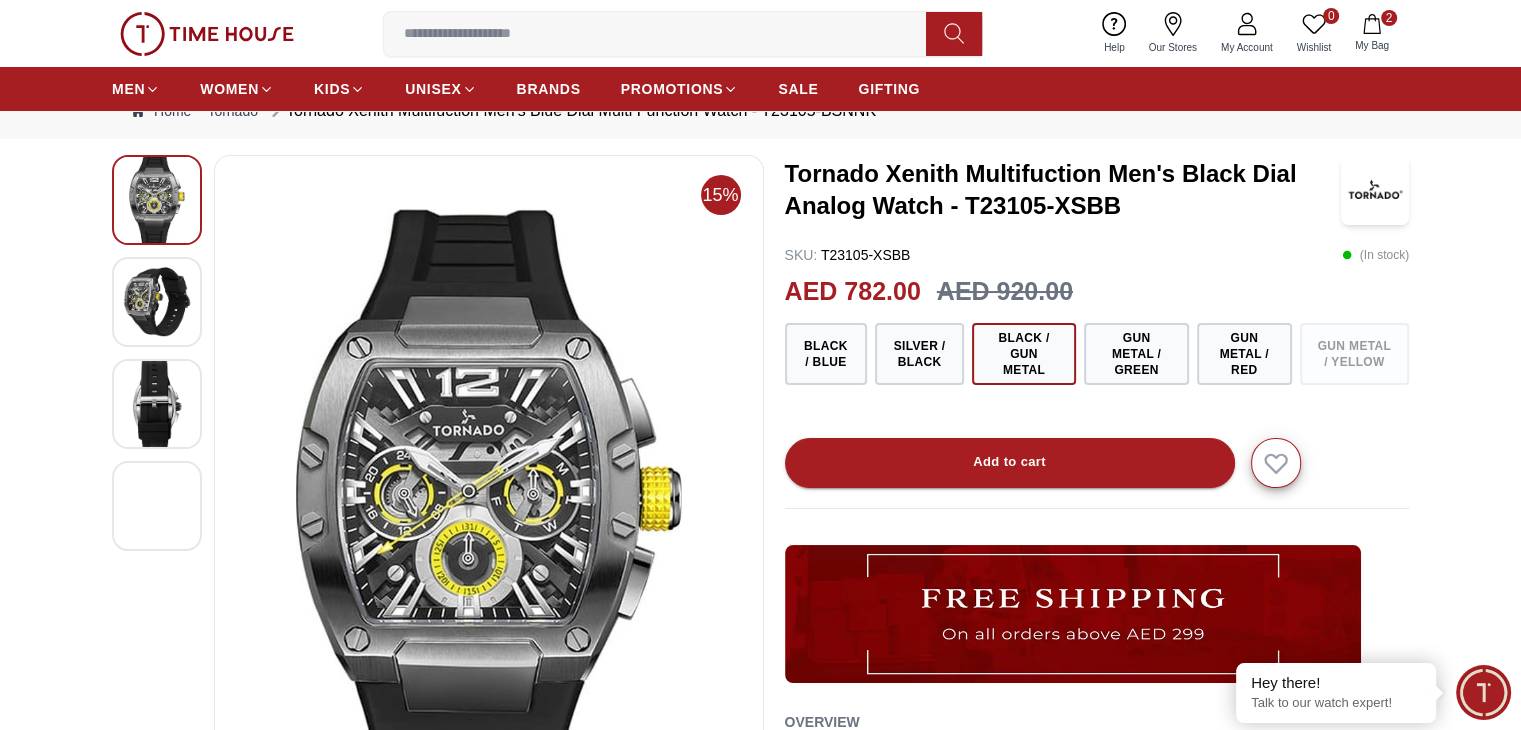 scroll, scrollTop: 100, scrollLeft: 0, axis: vertical 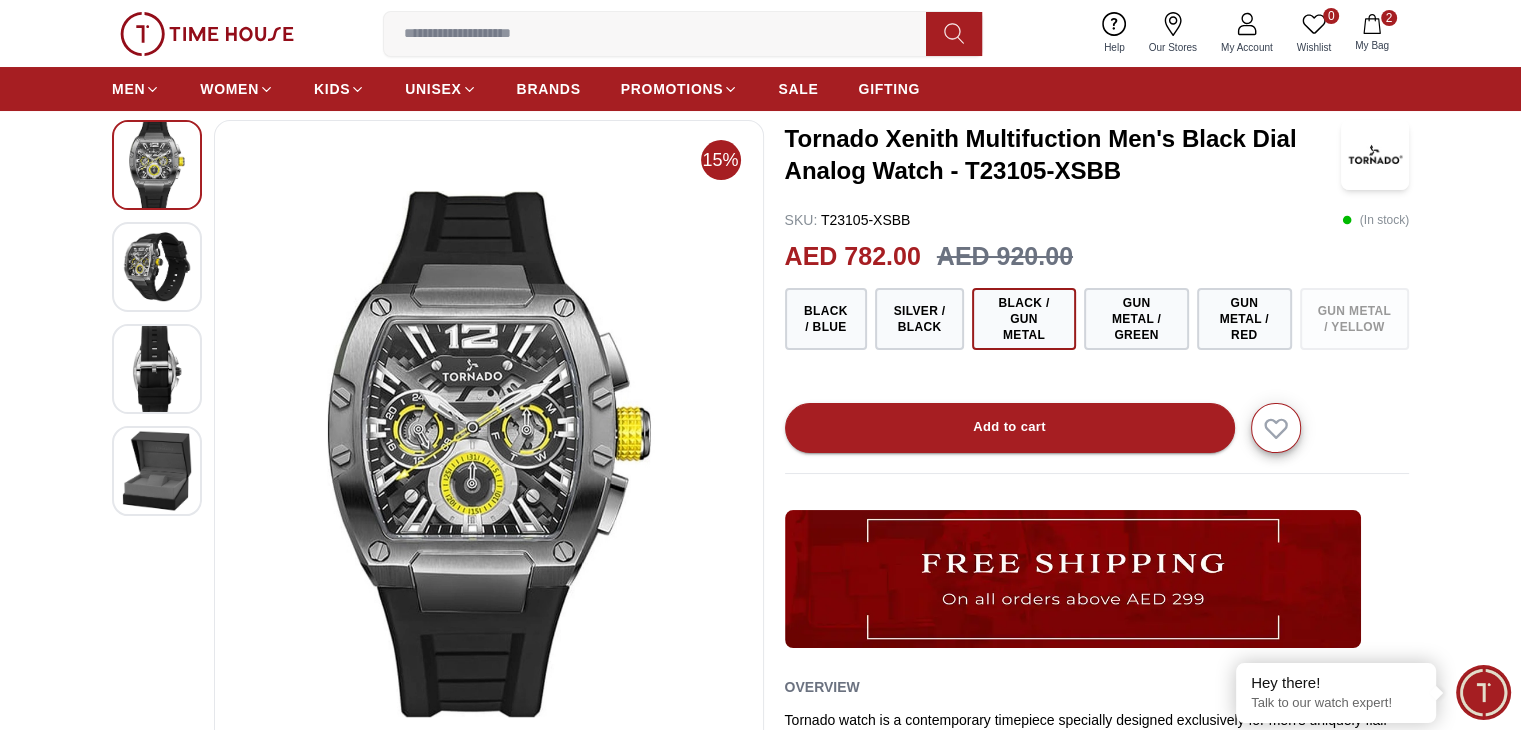 click at bounding box center [157, 267] 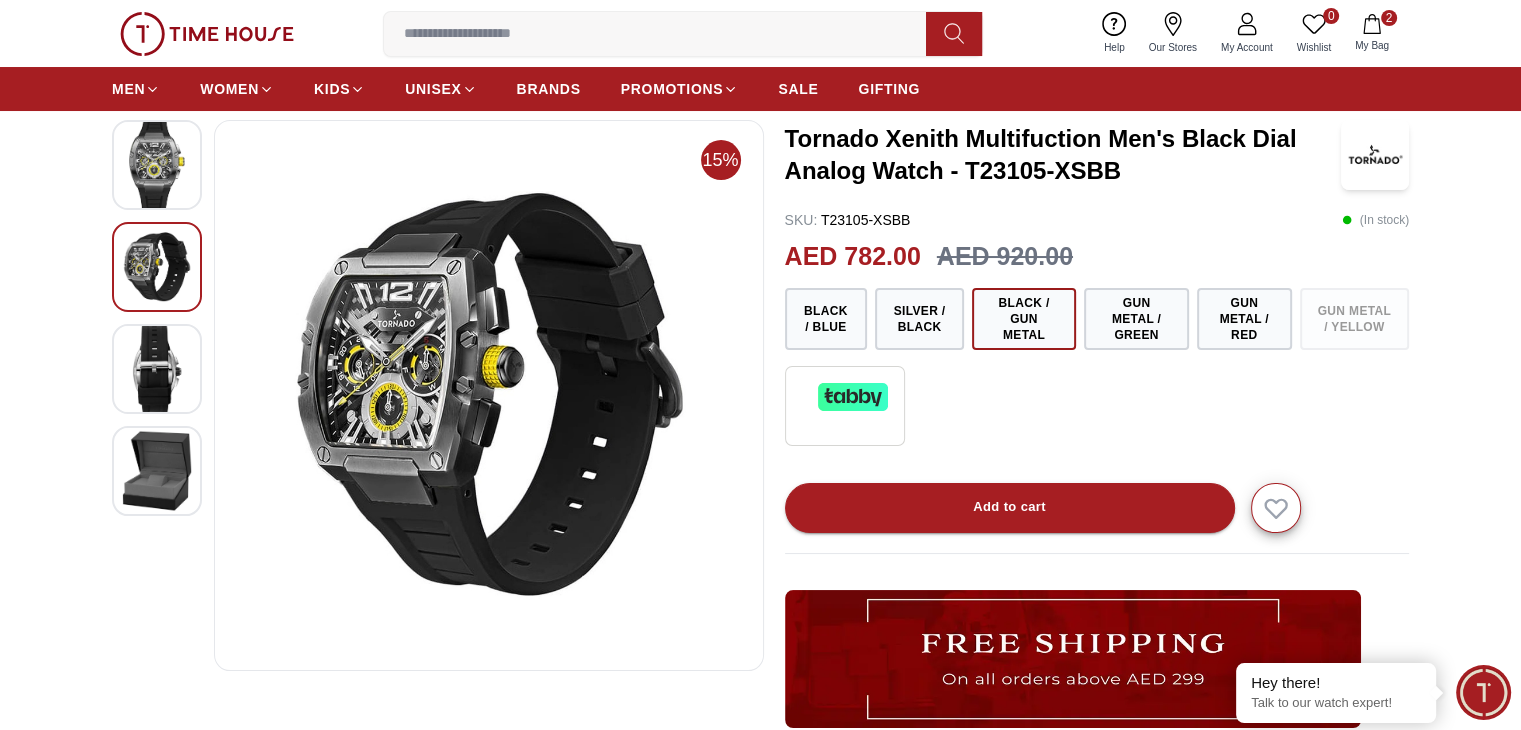 click at bounding box center (157, 369) 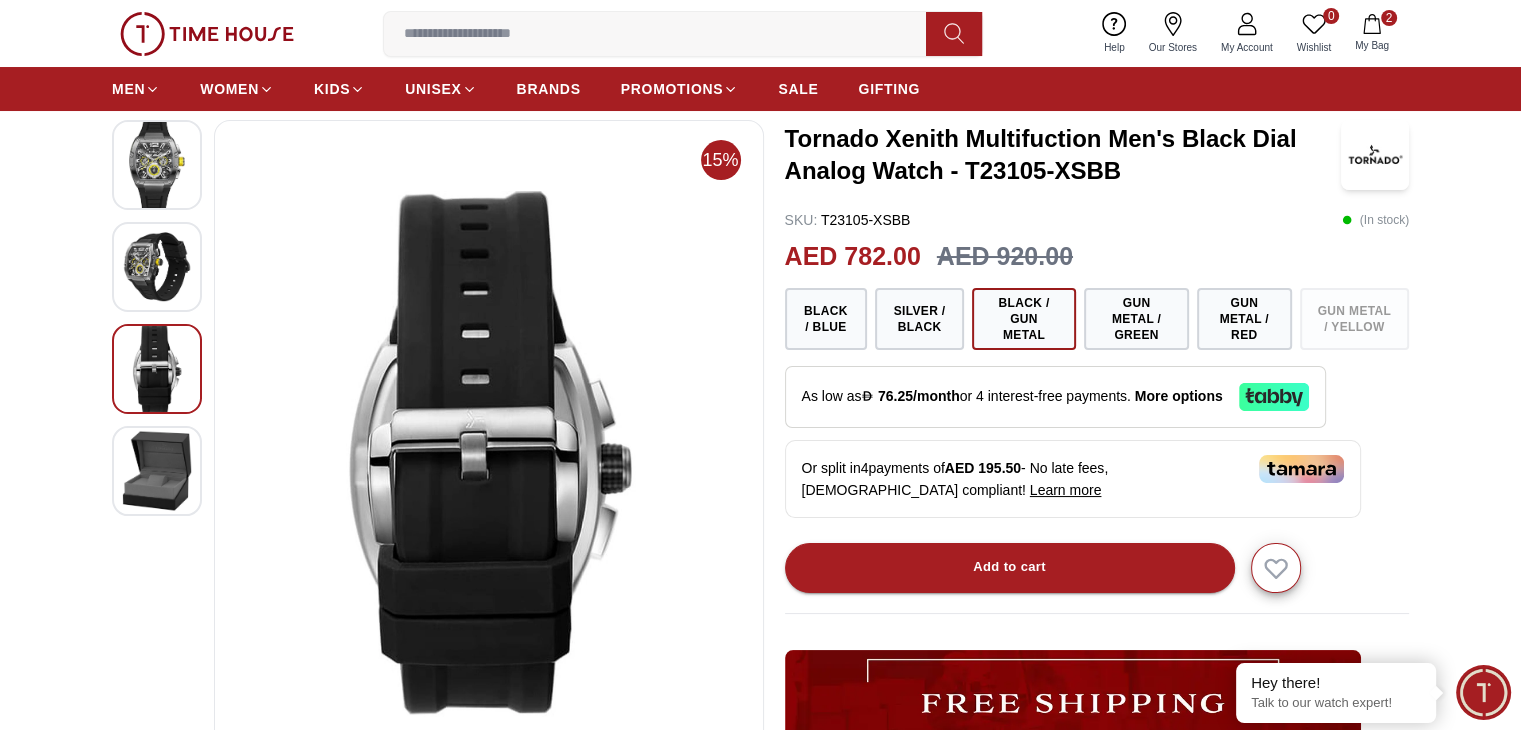 click at bounding box center (157, 471) 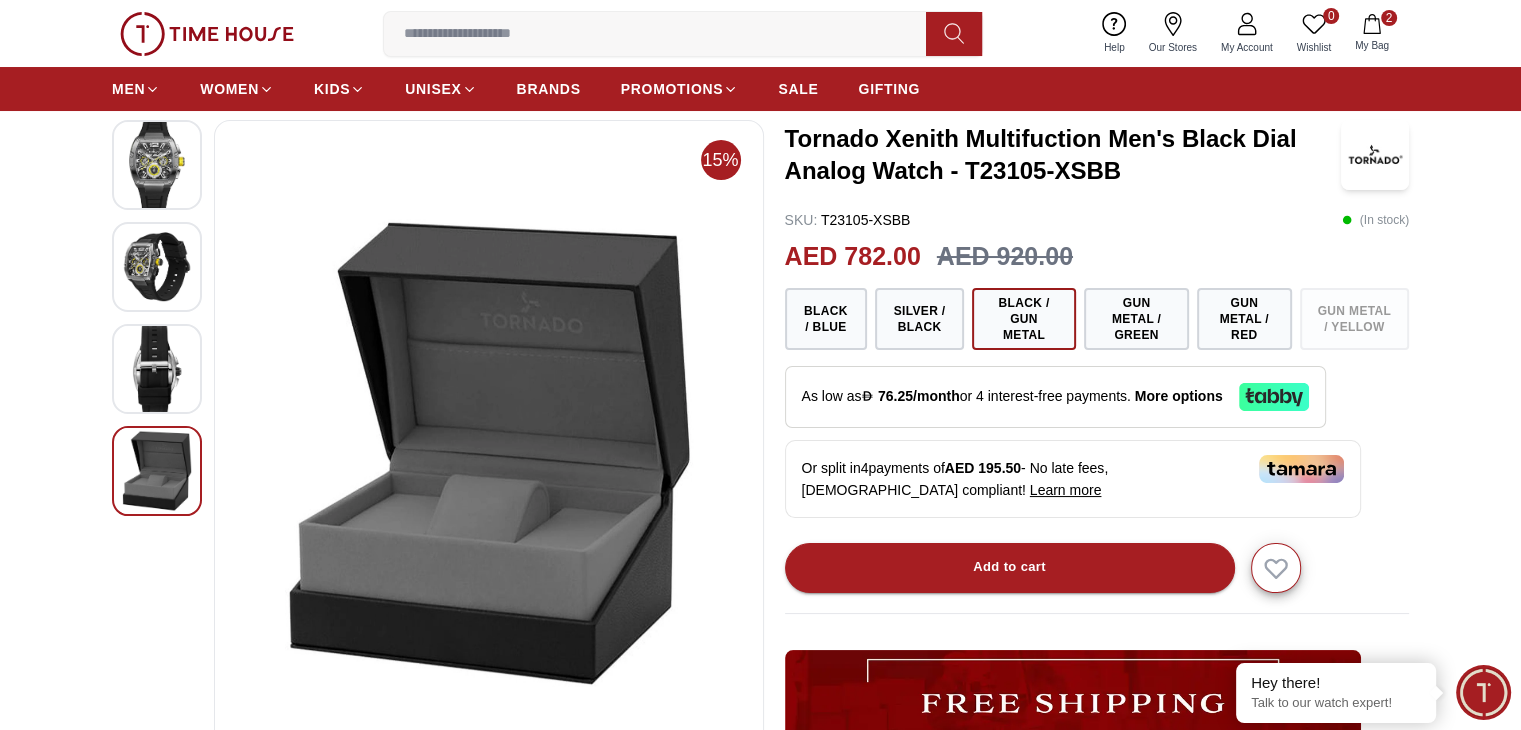 click at bounding box center [157, 165] 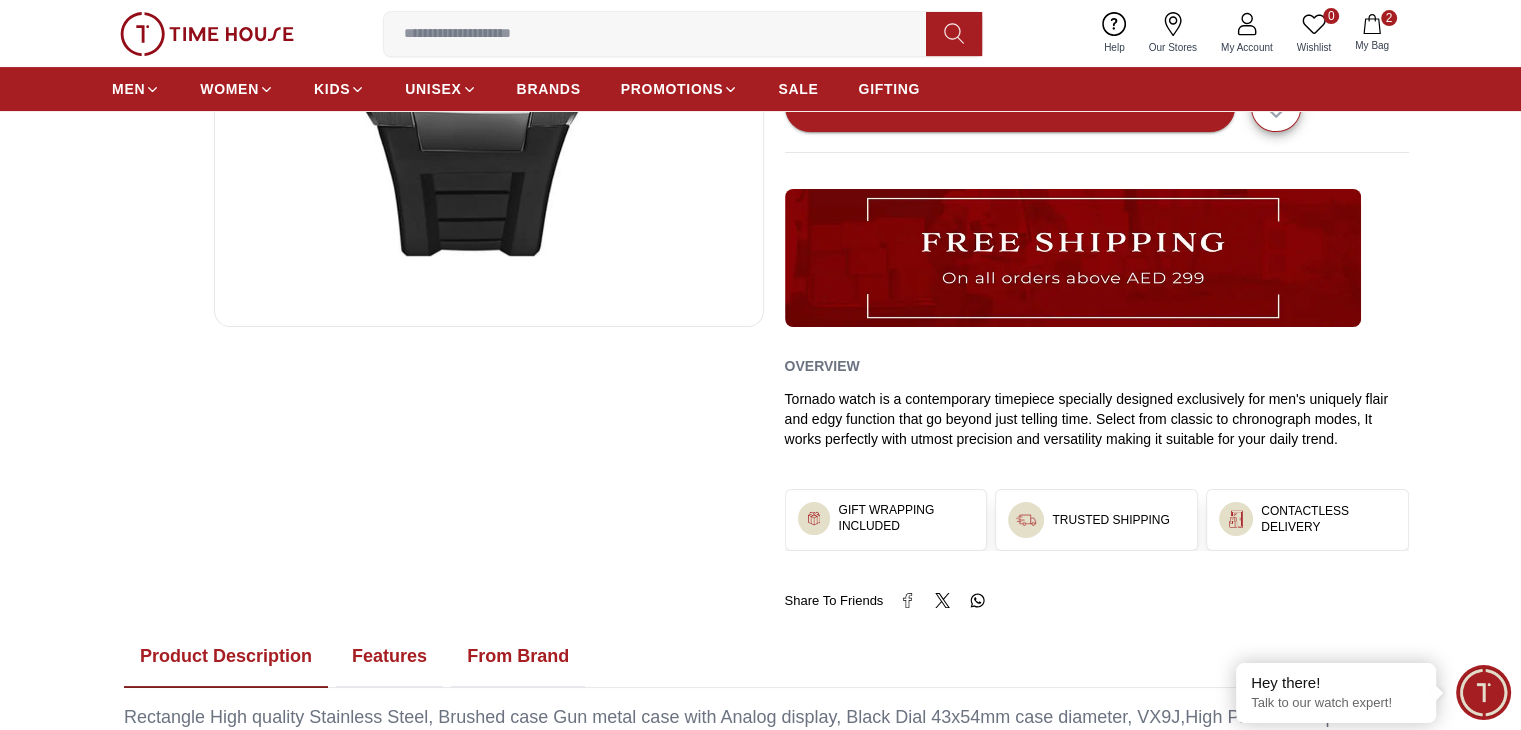 scroll, scrollTop: 300, scrollLeft: 0, axis: vertical 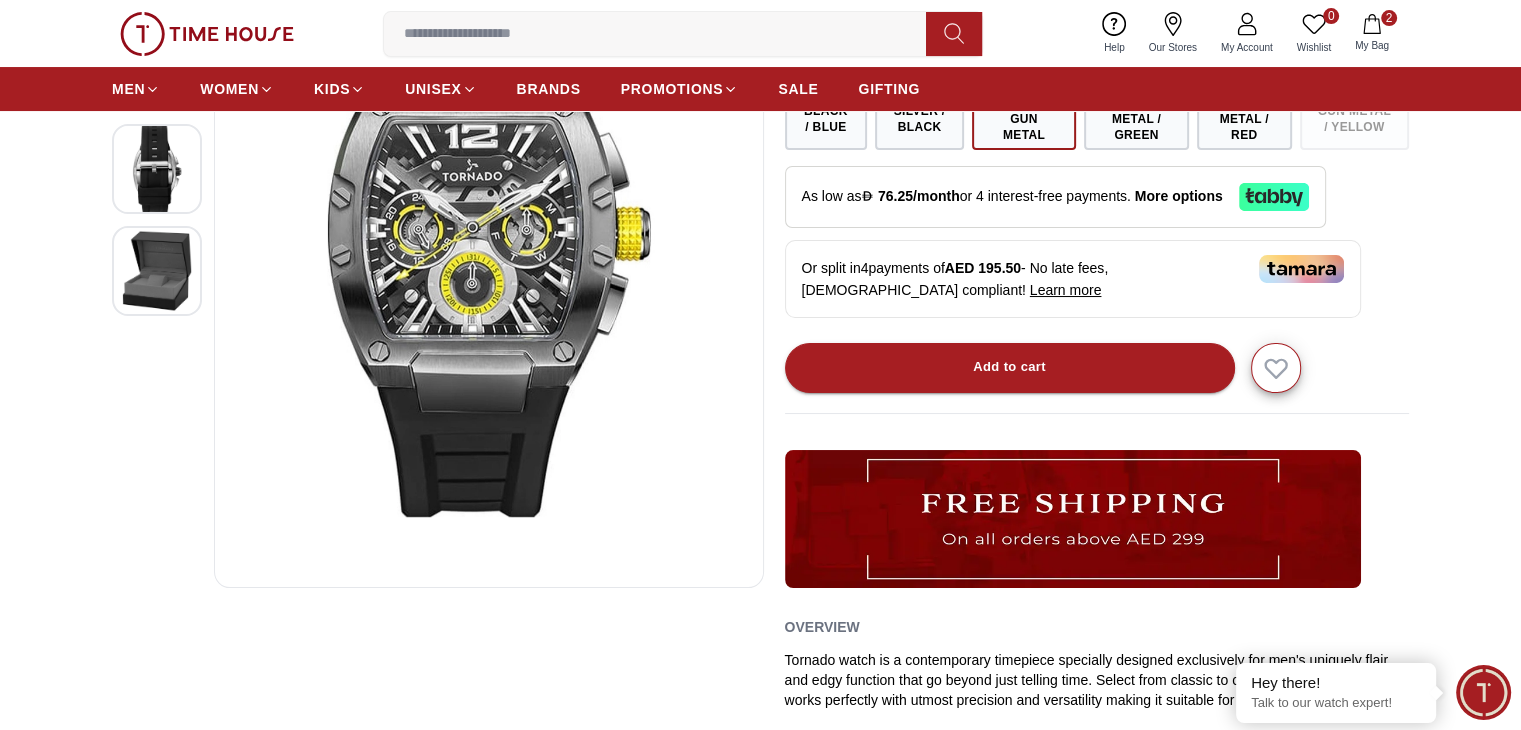 click at bounding box center [157, 169] 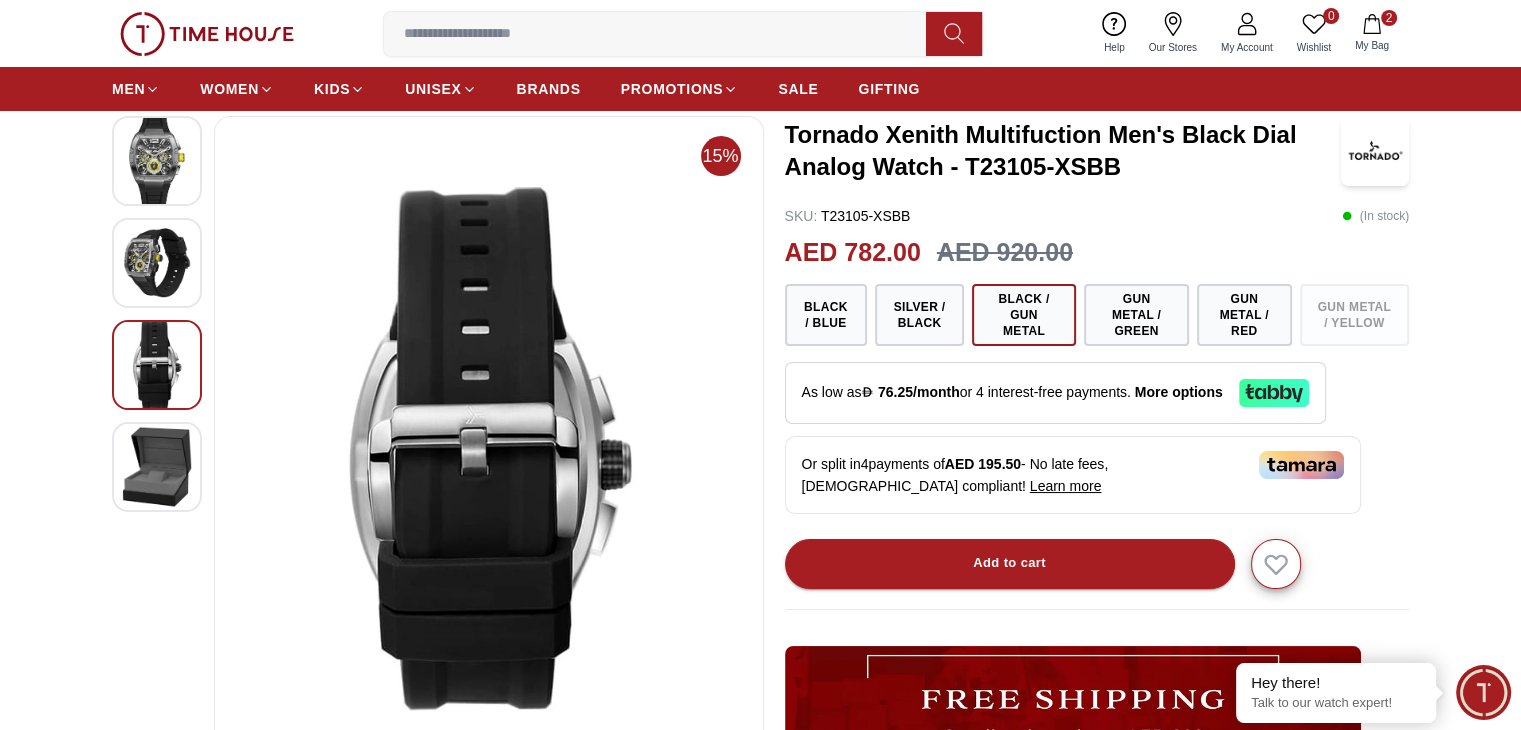 scroll, scrollTop: 100, scrollLeft: 0, axis: vertical 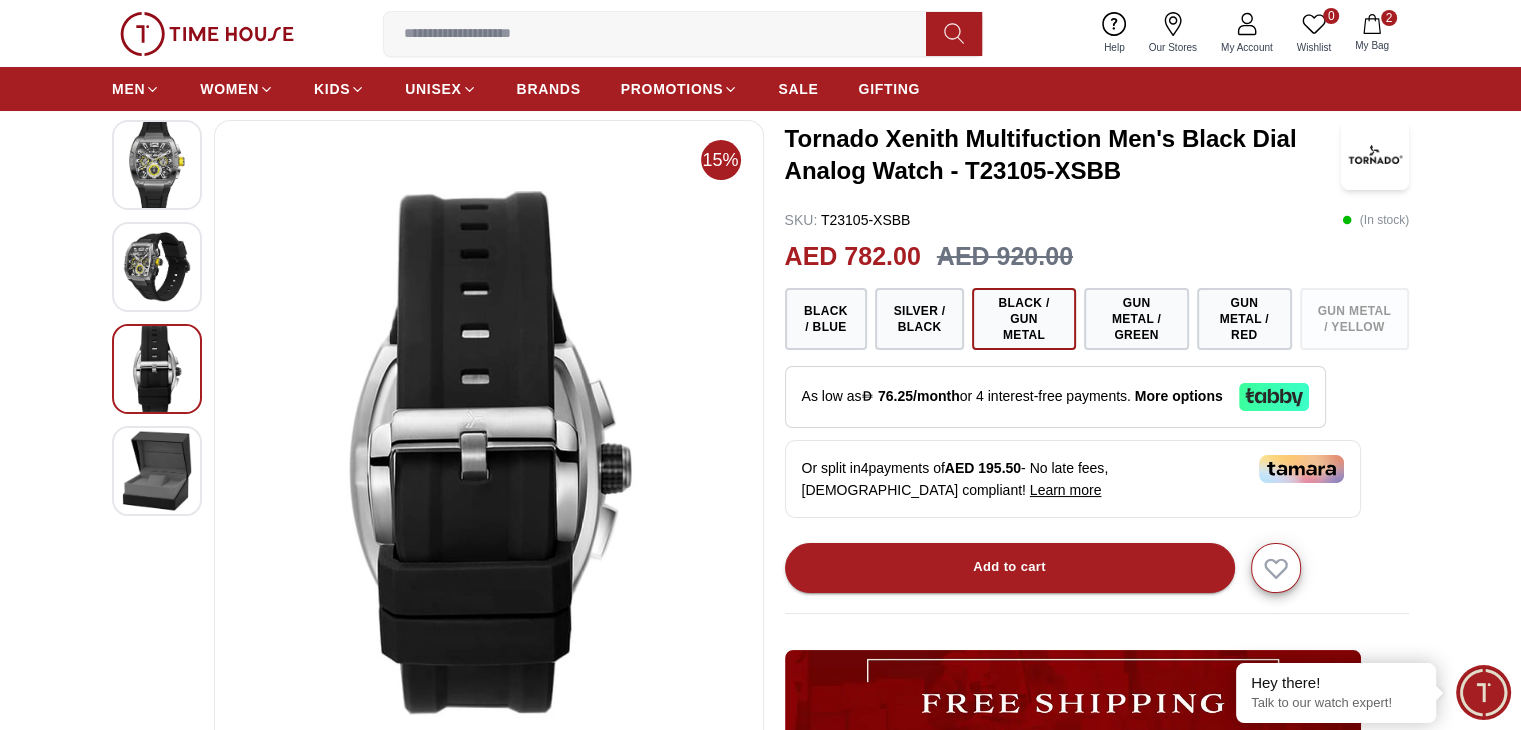 click at bounding box center (157, 267) 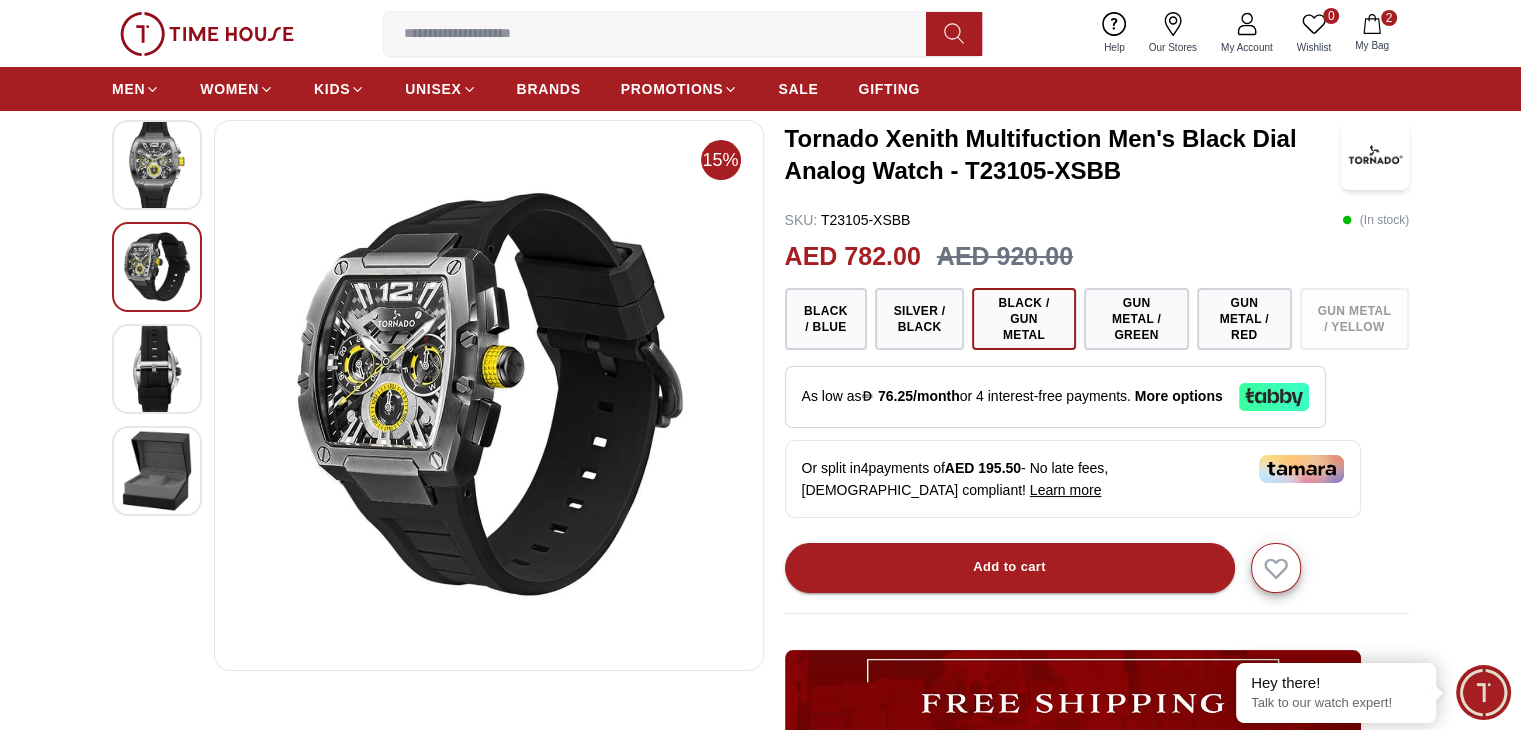 click at bounding box center (157, 165) 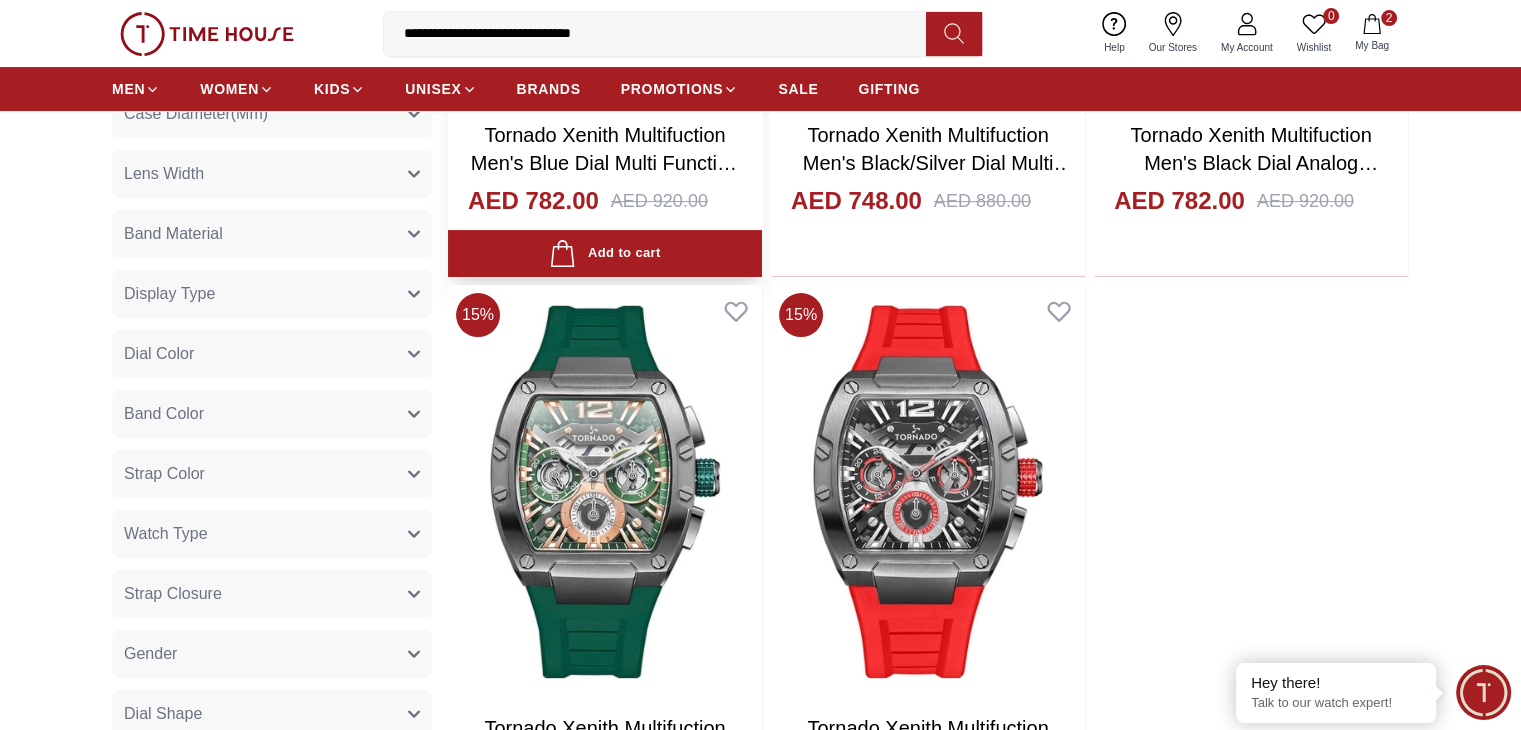scroll, scrollTop: 0, scrollLeft: 0, axis: both 